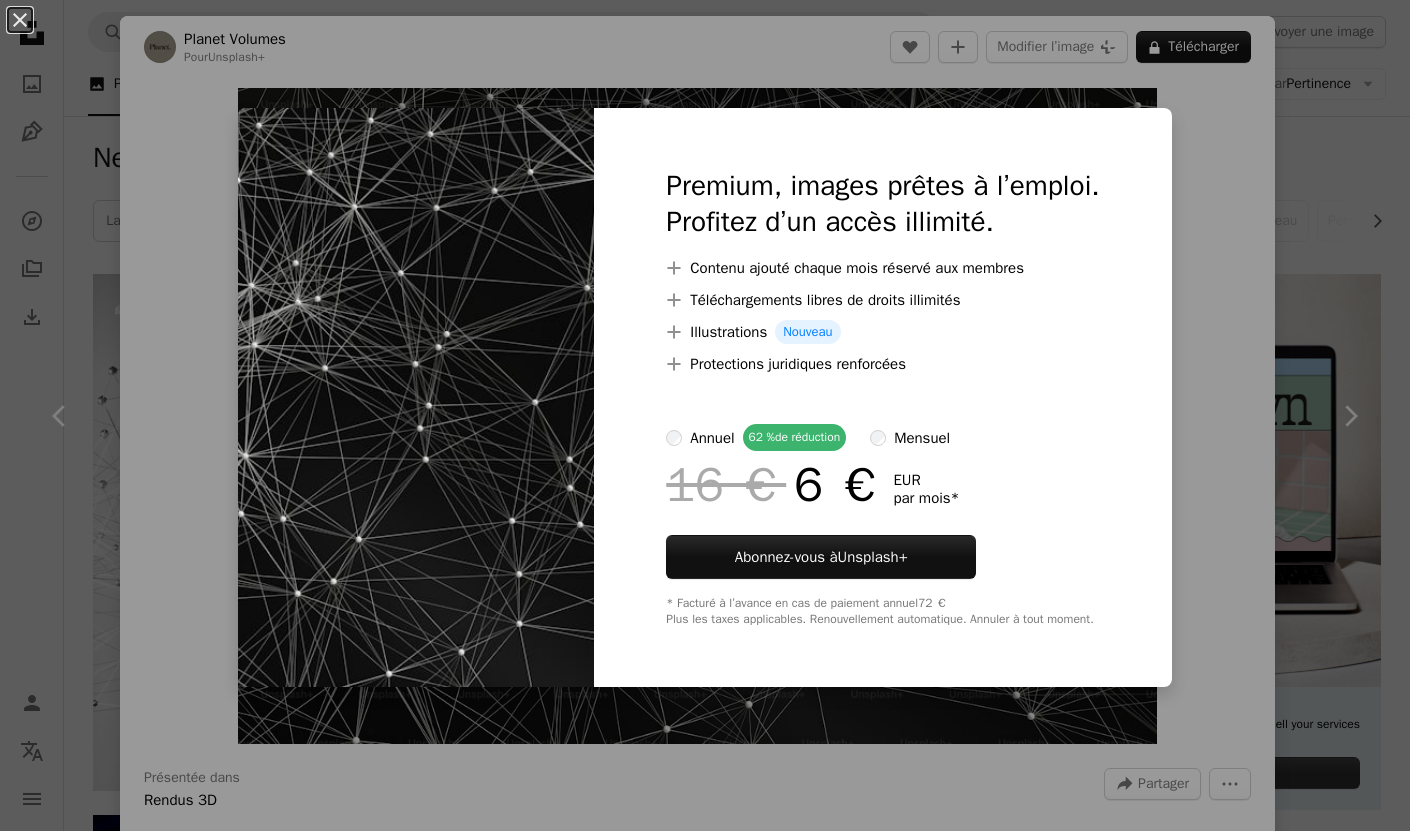 scroll, scrollTop: 3309, scrollLeft: 0, axis: vertical 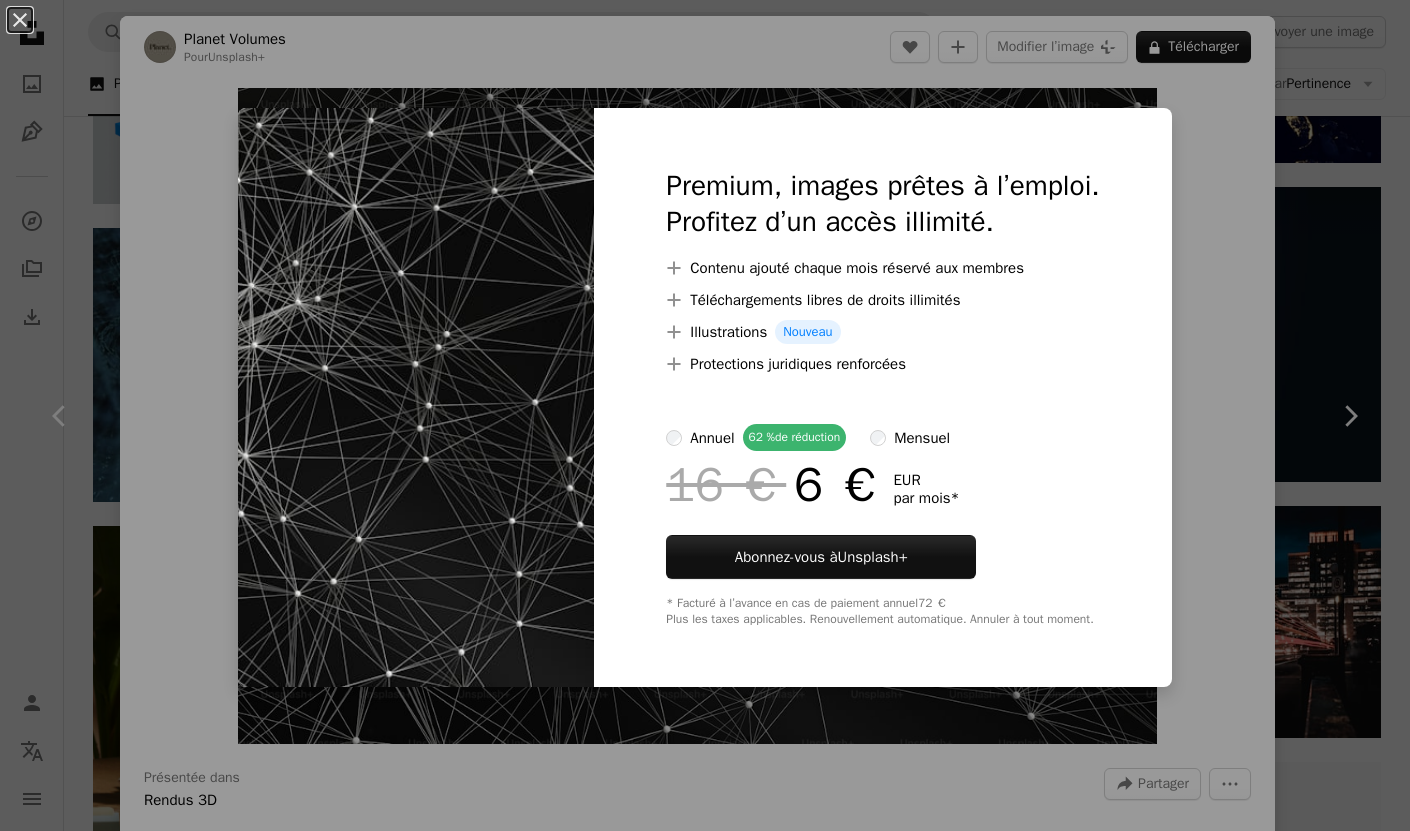 click on "An X shape Premium, images prêtes à l’emploi. Profitez d’un accès illimité. A plus sign Contenu ajouté chaque mois réservé aux membres A plus sign Téléchargements libres de droits illimités A plus sign Illustrations  Nouveau A plus sign Protections juridiques renforcées annuel 62 %  de réduction mensuel 16 €   6 € EUR par mois * Abonnez-vous à  Unsplash+ * Facturé à l’avance en cas de paiement annuel  72 € Plus les taxes applicables. Renouvellement automatique. Annuler à tout moment." at bounding box center [705, 415] 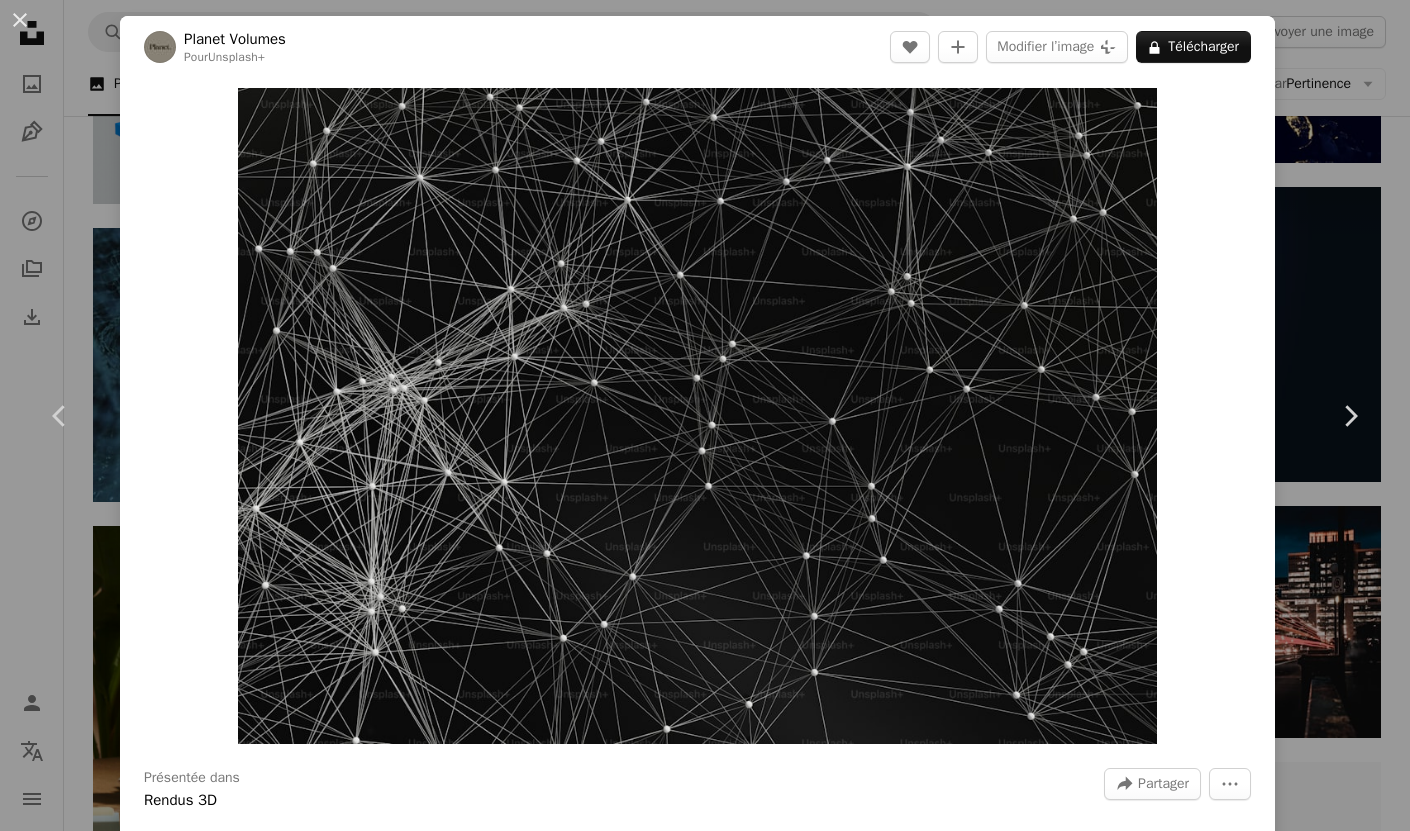 click on "An X shape Chevron left Chevron right Planet Volumes Pour Unsplash+ A heart A plus sign Modifier l’image Plus sign for Unsplash+ A lock Télécharger Zoom in Présentée dans Rendus 3D A forward-right arrow Partager More Actions Calendar outlined Publiée le 17 avril 2023 Safety Contenu cédé sous Licence Unsplash+ intelligence artificielle Image digitale rendre réseau neuronal Rendus 3D neural Rend Photos banque d’images gratuites De cette série Chevron right Plus sign for Unsplash+ Plus sign for Unsplash+ Plus sign for Unsplash+ Plus sign for Unsplash+ Plus sign for Unsplash+ Plus sign for Unsplash+ Plus sign for Unsplash+ Plus sign for Unsplash+ Plus sign for Unsplash+ Images associées Plus sign for Unsplash+ A heart A plus sign Curated Lifestyle Pour Unsplash+ A lock Télécharger Plus sign for Unsplash+ A heart A plus sign Curated Lifestyle Pour Unsplash+ A lock Télécharger Plus sign for Unsplash+ A heart A plus sign [NAME] Pour Unsplash+ A lock Télécharger A heart A. C." at bounding box center [705, 415] 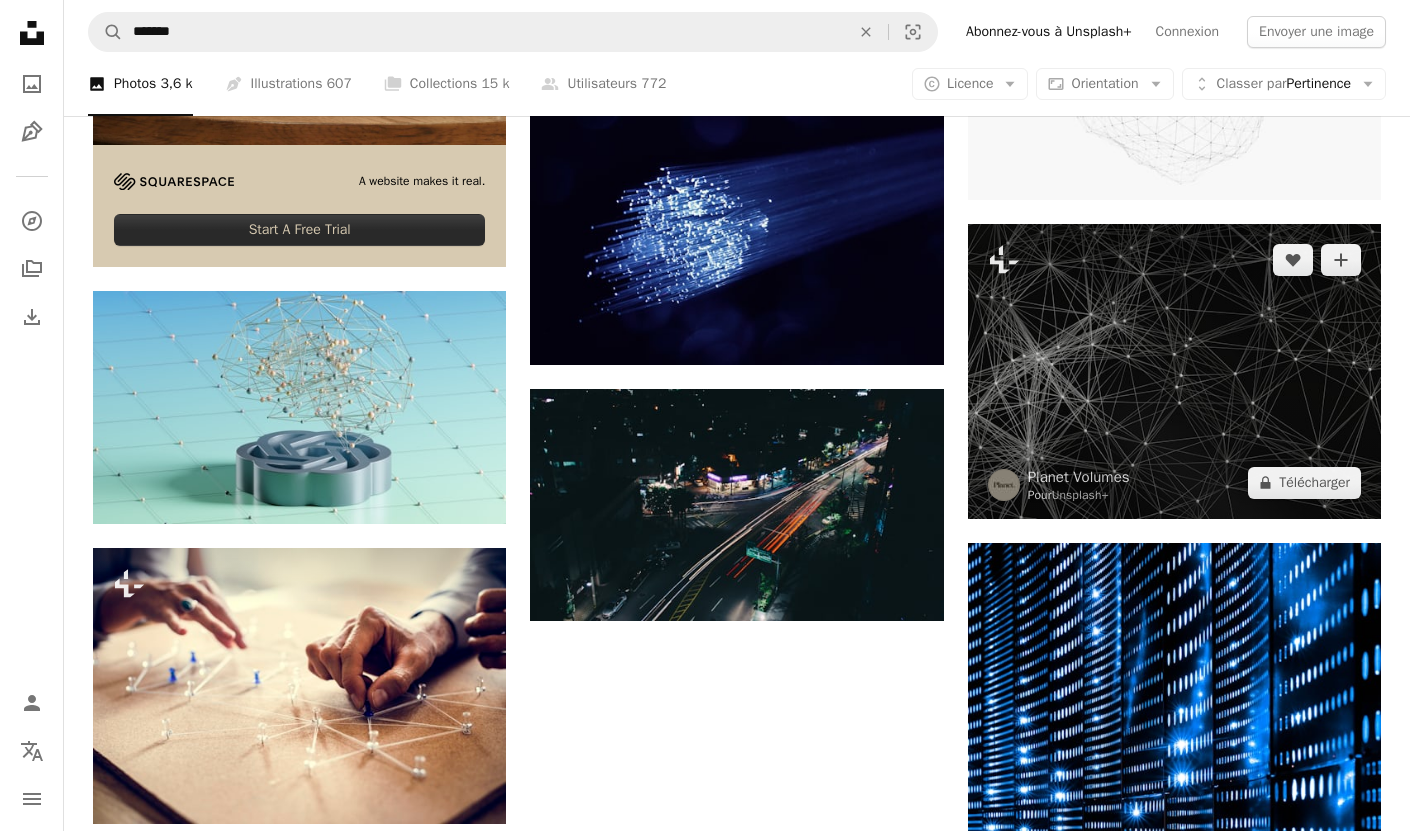 scroll, scrollTop: 4145, scrollLeft: 0, axis: vertical 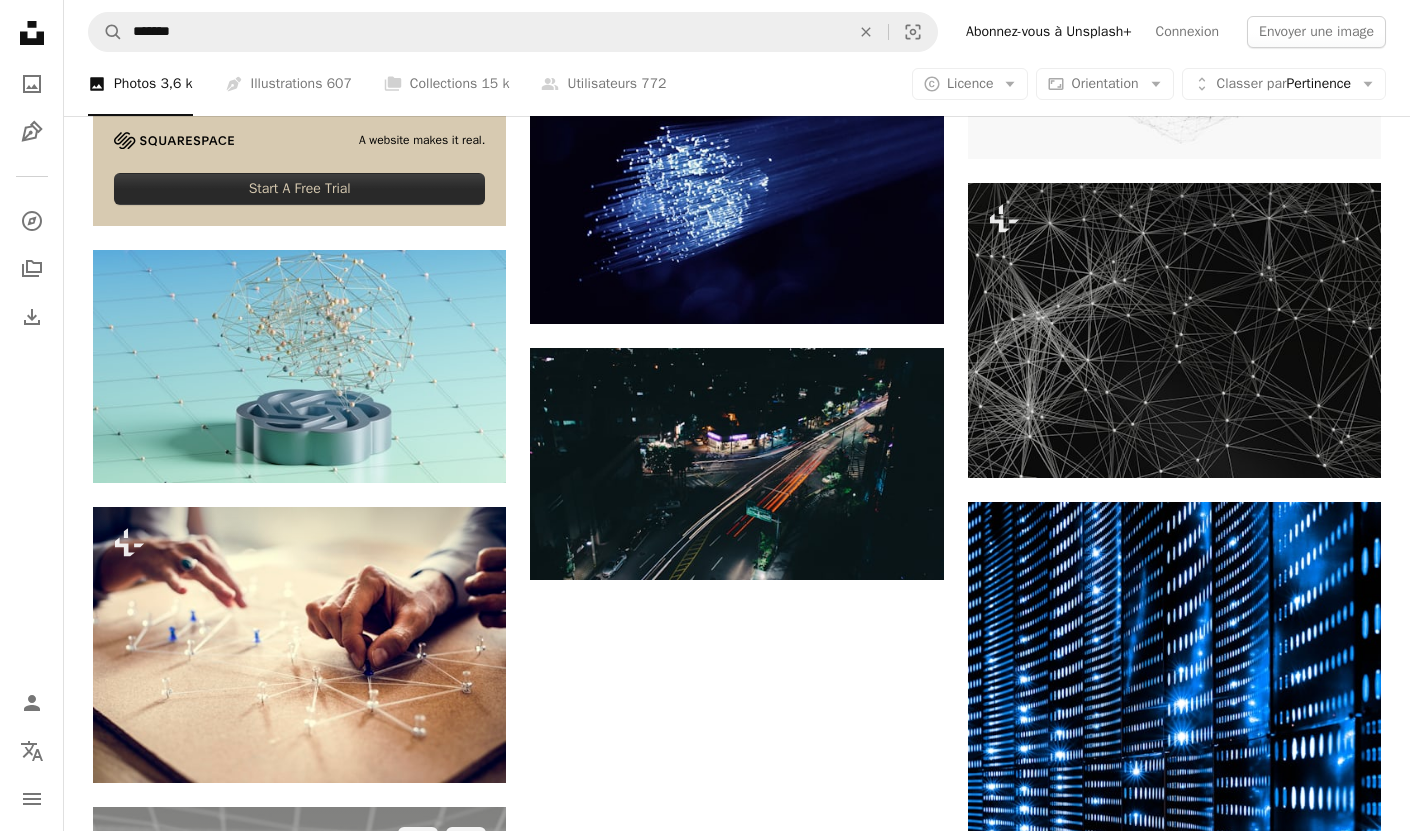 click at bounding box center (299, 1013) 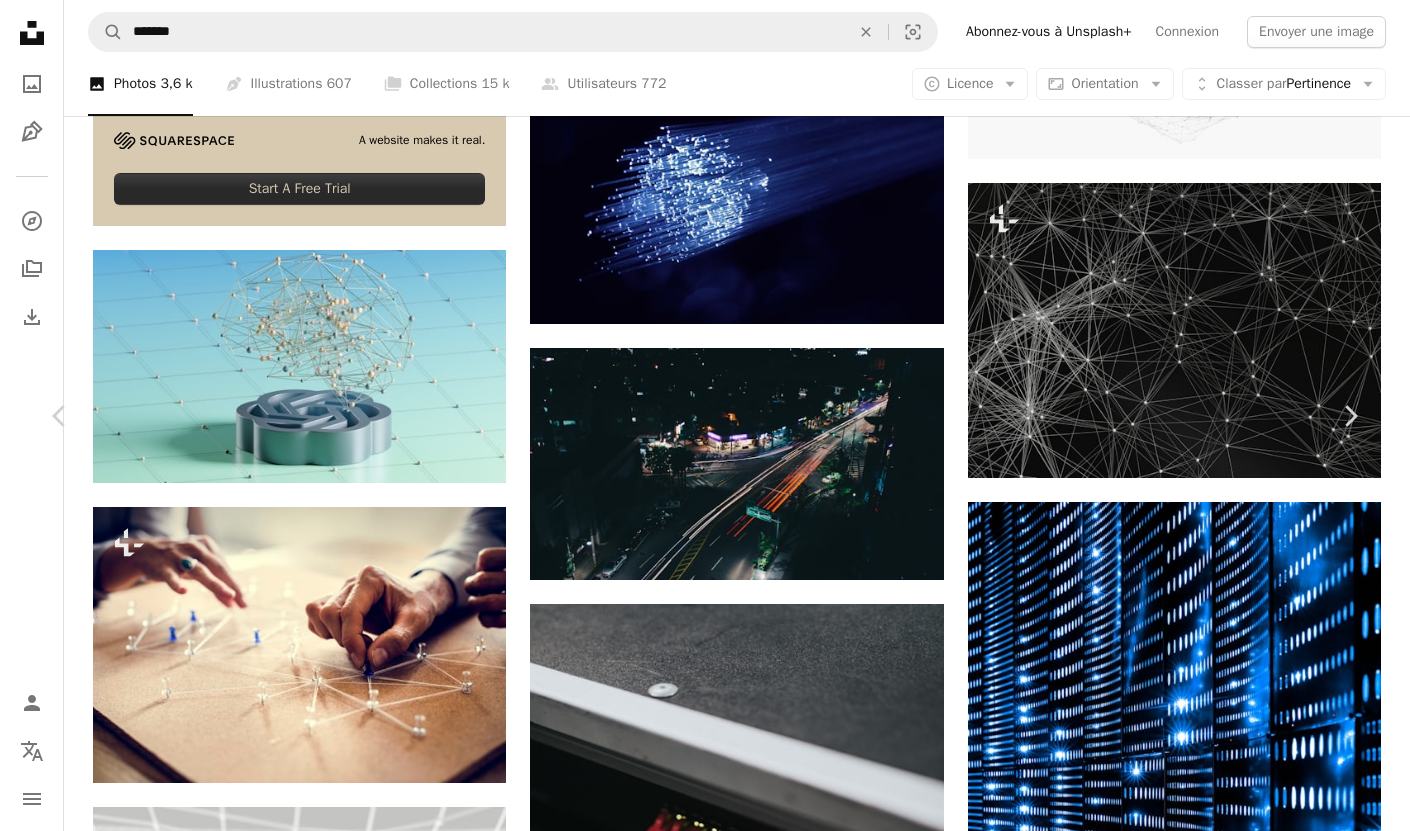 click at bounding box center (698, 5504) 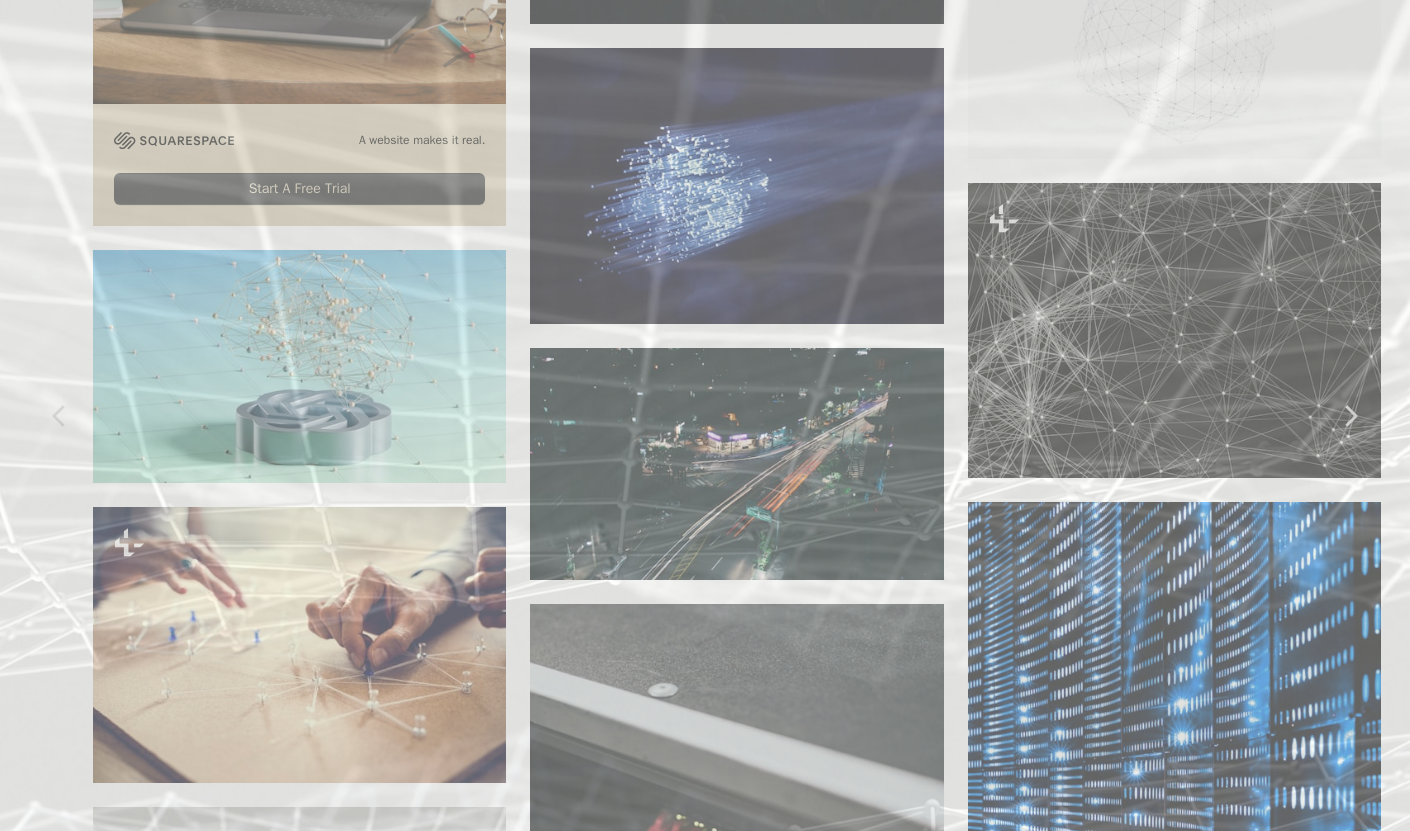 scroll, scrollTop: 290, scrollLeft: 0, axis: vertical 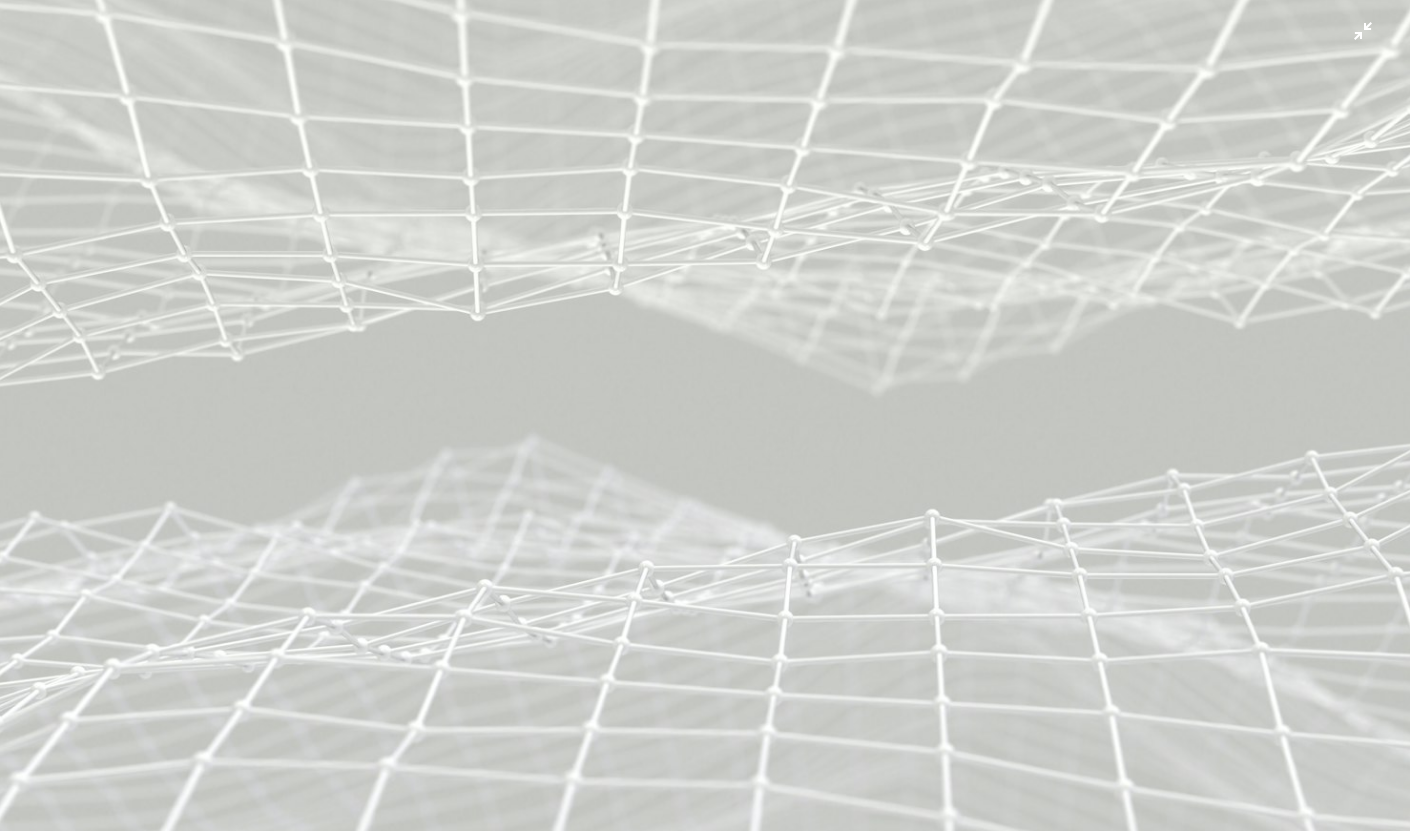 click at bounding box center (705, 415) 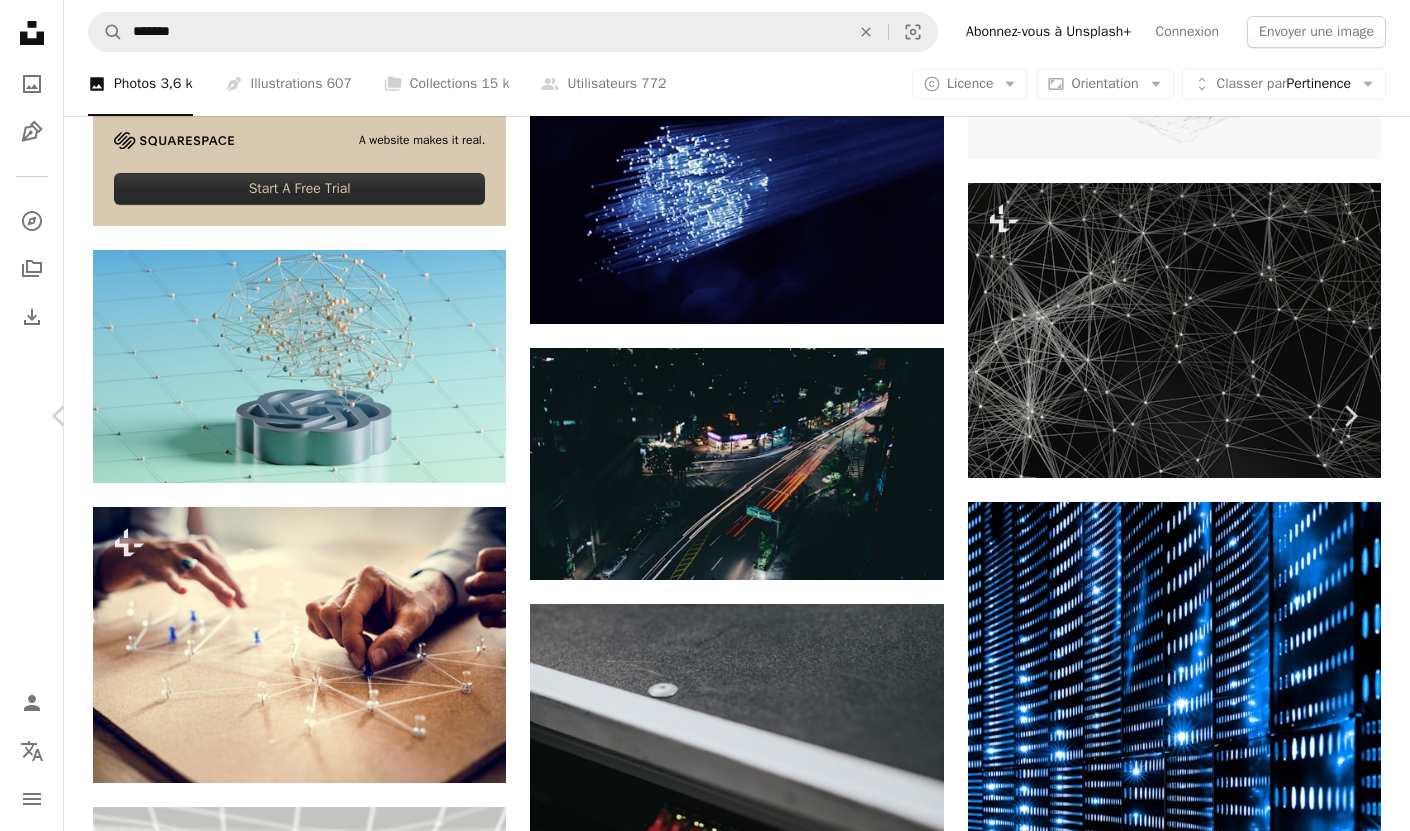 click on "Télécharger gratuitement" at bounding box center (1128, 5135) 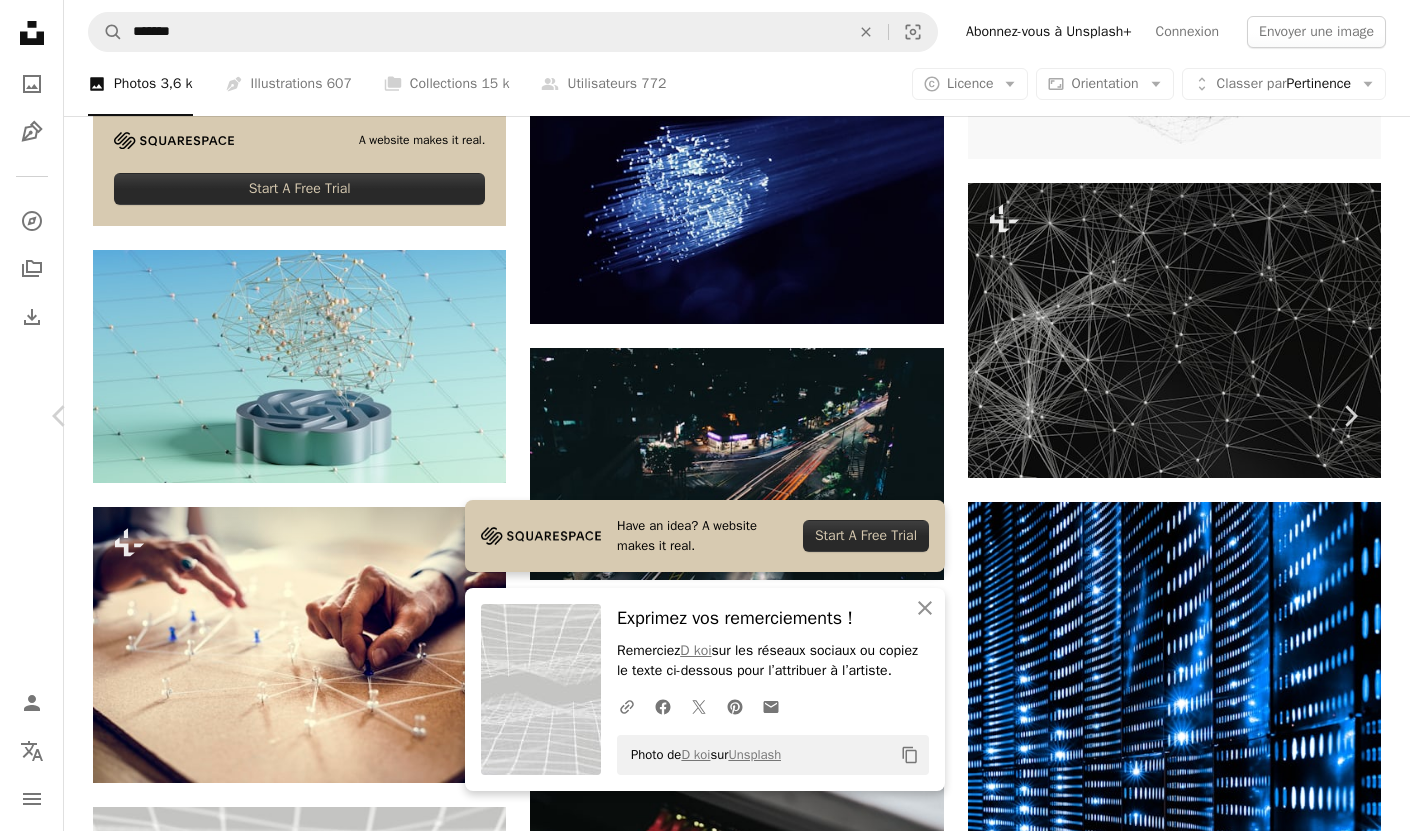 click on "An X shape Chevron left Chevron right Have an idea? A website makes it real. Start A Free Trial An X shape Fermer Exprimez vos remerciements ! Remerciez D koi sur les réseaux sociaux ou copiez le texte ci-dessous pour l’attribuer à l’artiste. A URL sharing icon (chains) Facebook icon X (formerly Twitter) icon Pinterest icon An envelope Photo de D koi sur Unsplash
Copy content D koi dkoi A heart A plus sign Modifier l’image Plus sign for Unsplash+ Télécharger gratuitement Chevron down Zoom in Vues 1 217 107 Téléchargements 14 661 Présentée dans Photos , Rendus 3D A forward-right arrow Partager Info icon Infos More Actions Calendar outlined Publiée le 29 juin 2022 Safety Utilisation gratuite sous la Licence Unsplash réseau grille géométrique lien maille polygone treillis blanc géométrique Lignes de topographie Lignes blanches Arrière-plan géométrique ligne géométrique gris panneaux solaires toile d’araignée appareil électrique Images gratuites | ↗" at bounding box center [705, 5503] 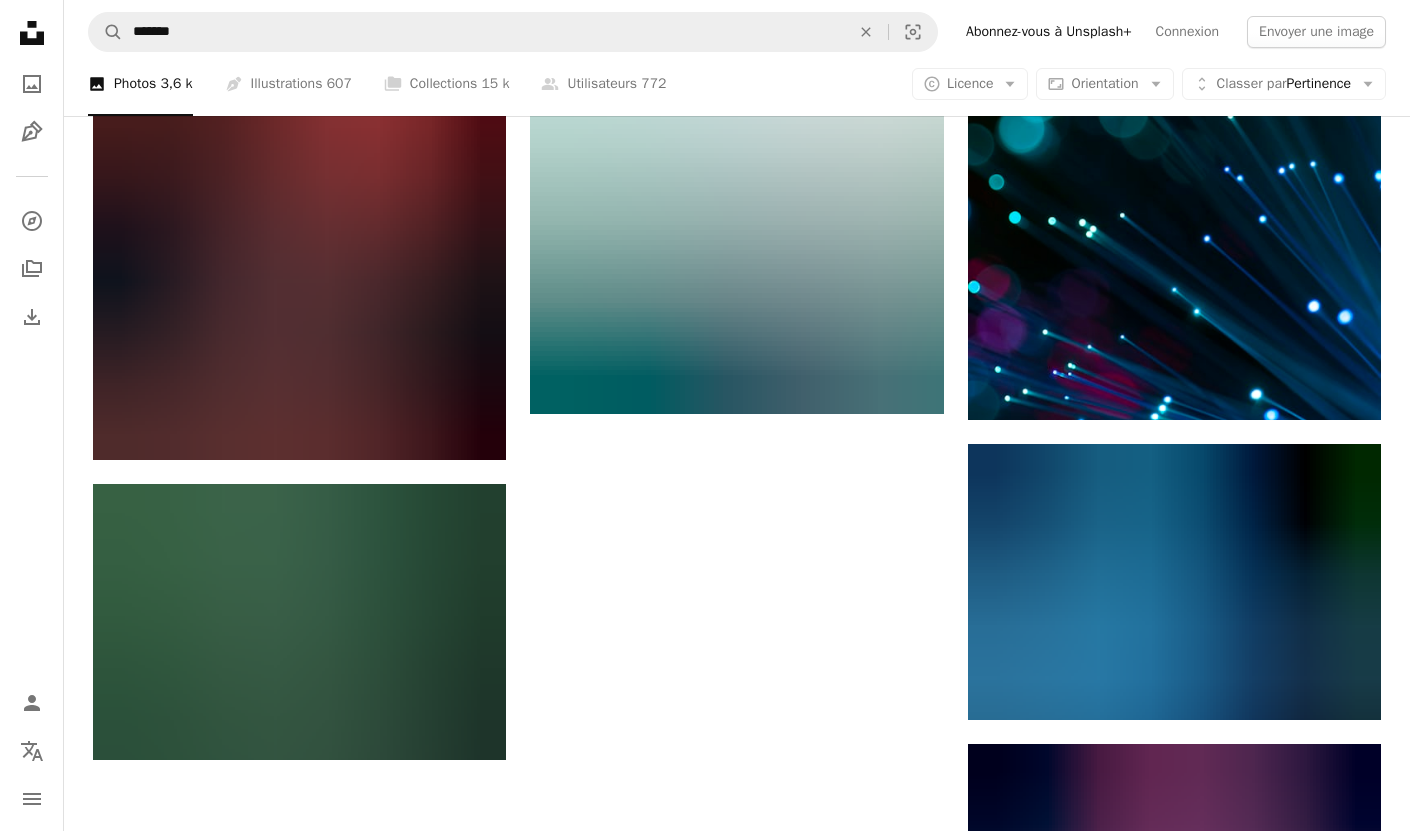scroll, scrollTop: 7189, scrollLeft: 0, axis: vertical 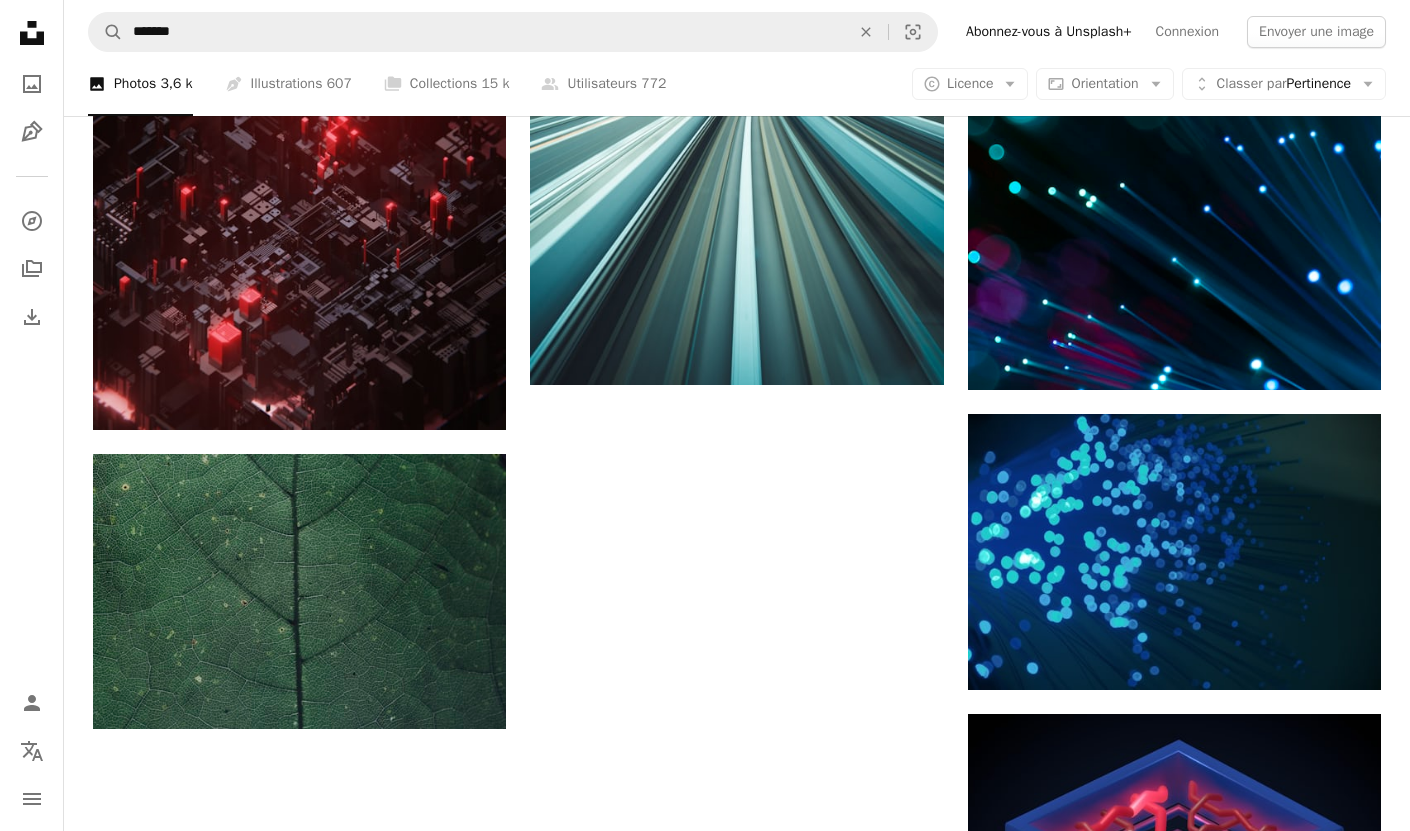 click on "Plus de résultats" at bounding box center (737, 1780) 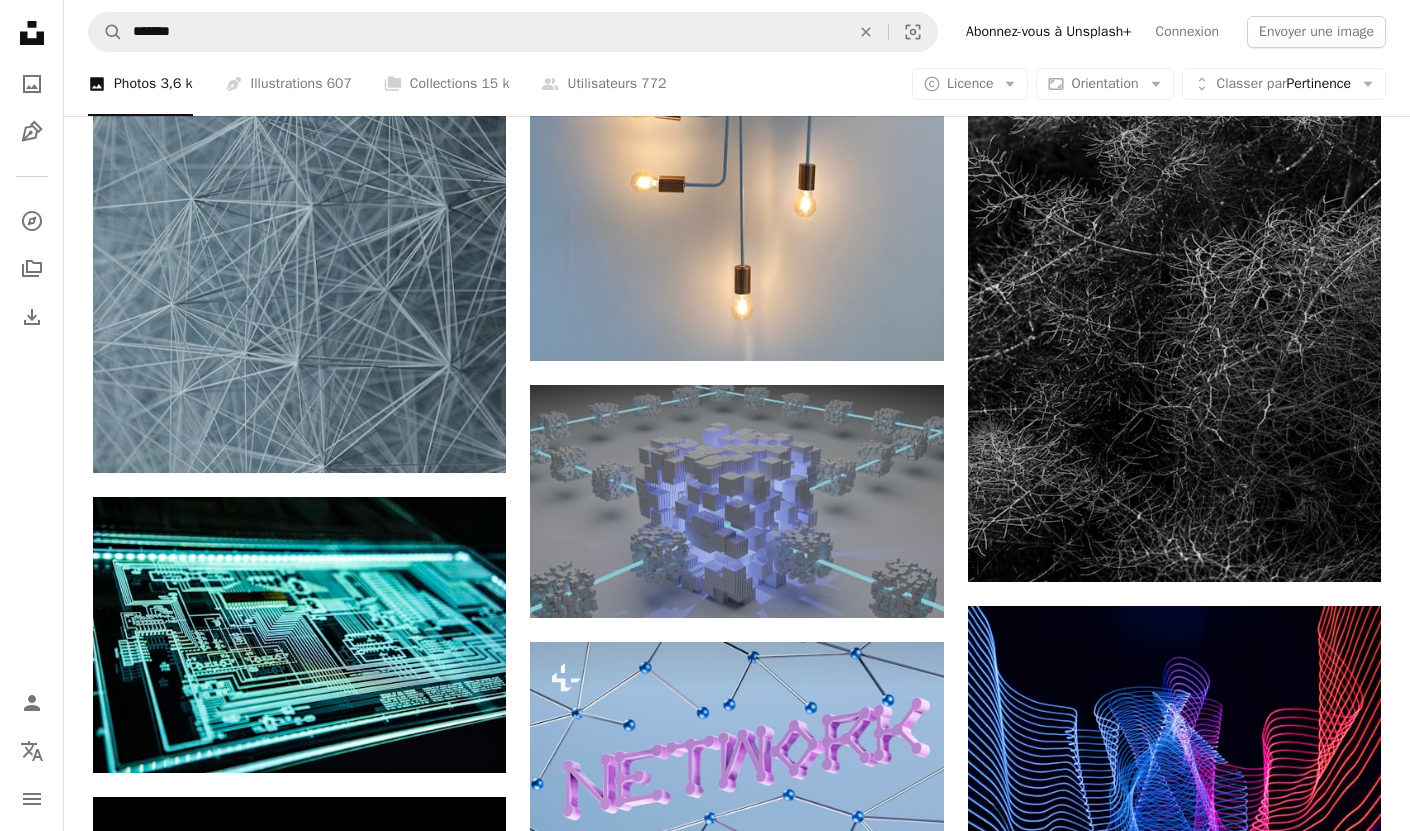 scroll, scrollTop: 8497, scrollLeft: 0, axis: vertical 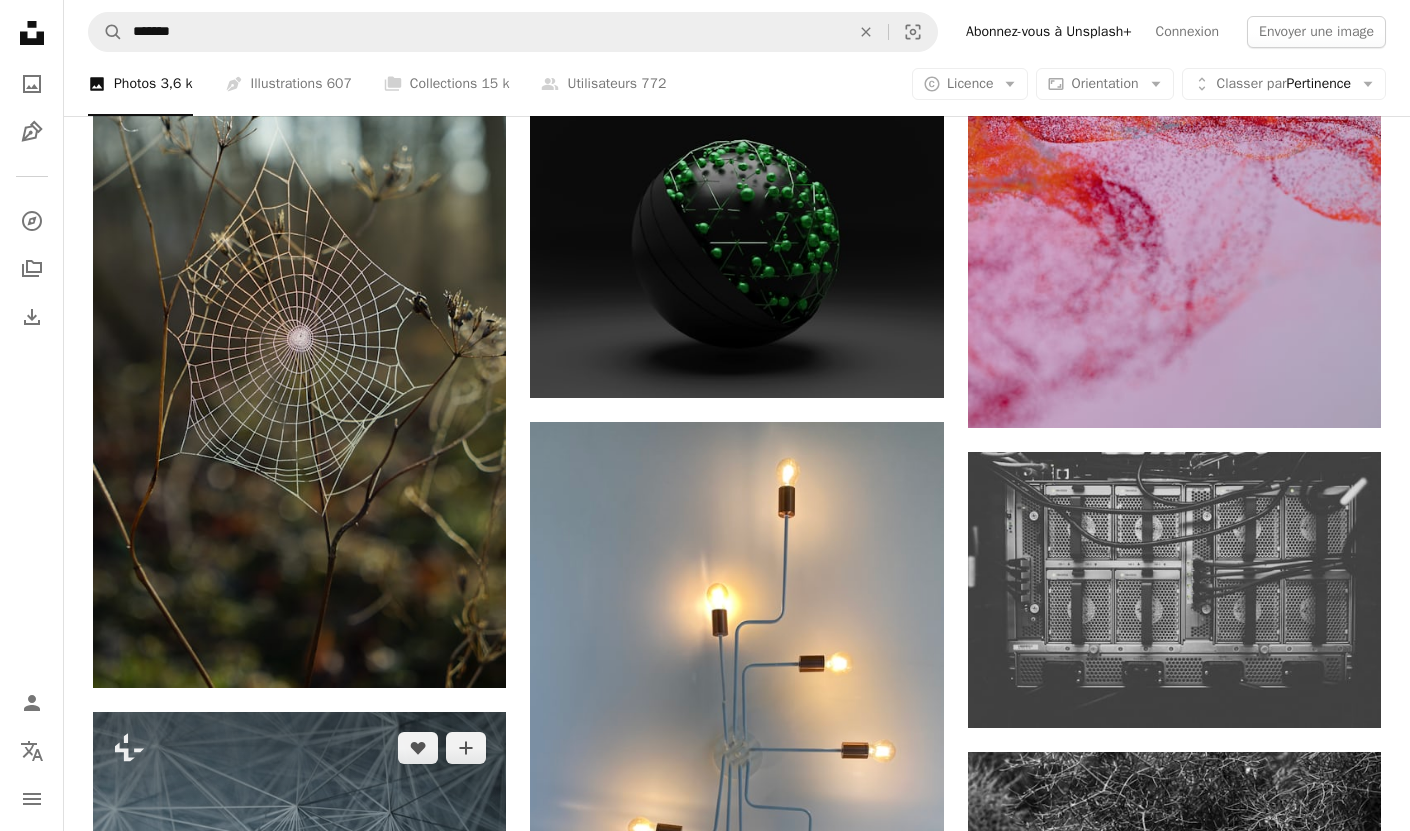 click at bounding box center (299, 953) 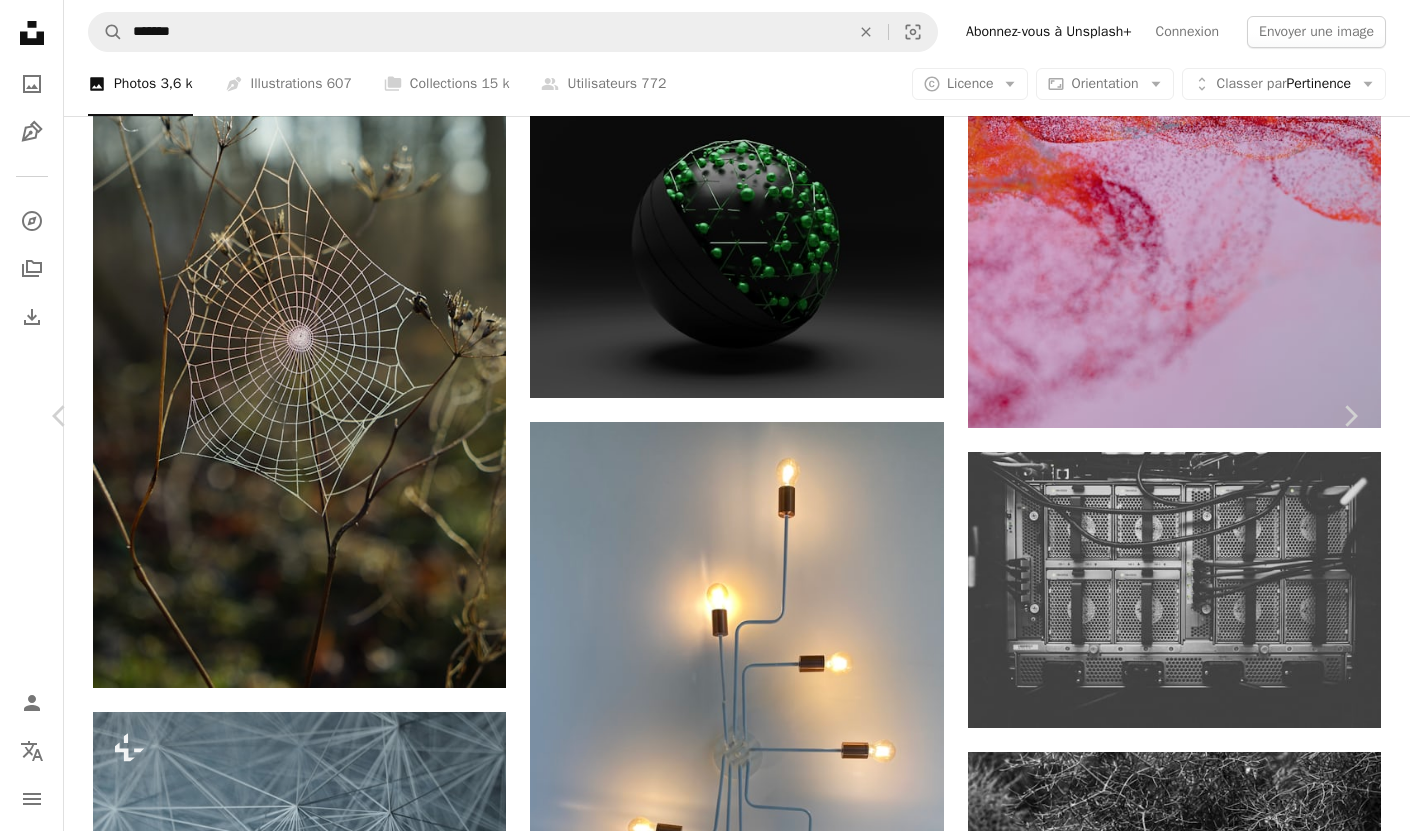 click on "An X shape Chevron left Chevron right Planet Volumes Pour Unsplash+ A heart A plus sign Modifier l’image Plus sign for Unsplash+ A lock Télécharger Zoom in A forward-right arrow Partager More Actions Calendar outlined Publiée le 17 avril 2023 Safety Contenu cédé sous Licence Unsplash+ intelligence artificielle Image digitale réseau neuronal Rendus 3D Réseaux de neurones Rend Neuralink (en anglais seulement) Images domaine public De cette série Chevron right Plus sign for Unsplash+ Plus sign for Unsplash+ Plus sign for Unsplash+ Plus sign for Unsplash+ Plus sign for Unsplash+ Plus sign for Unsplash+ Plus sign for Unsplash+ Plus sign for Unsplash+ Plus sign for Unsplash+ Images associées Plus sign for Unsplash+ A heart A plus sign Curated Lifestyle Pour Unsplash+ A lock Télécharger Plus sign for Unsplash+ A heart A plus sign Curated Lifestyle Pour Unsplash+ A lock Télécharger Plus sign for Unsplash+ A heart A plus sign A. C. Pour Unsplash+ A lock Télécharger A heart A plus sign" at bounding box center [705, 6177] 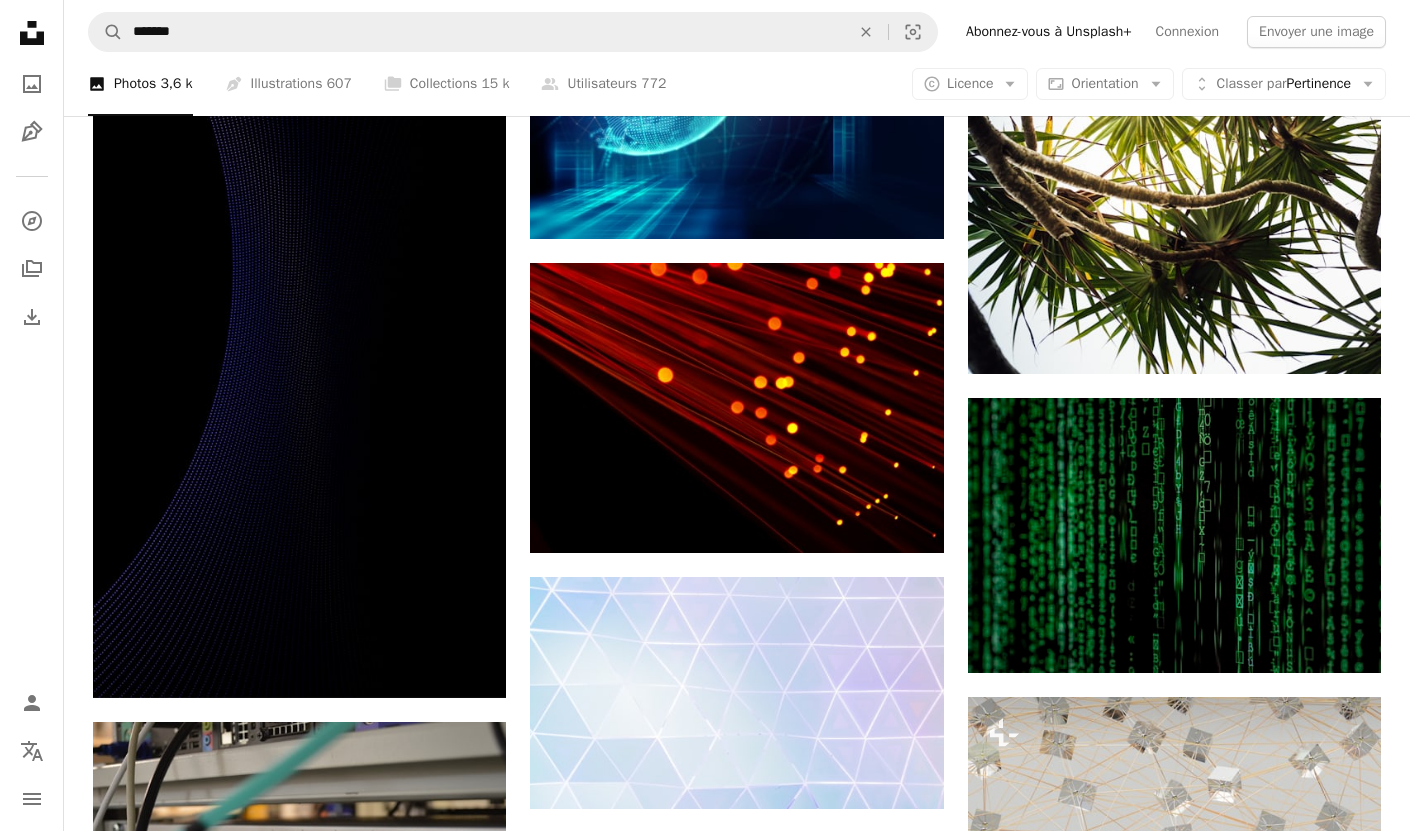 scroll, scrollTop: 16335, scrollLeft: 0, axis: vertical 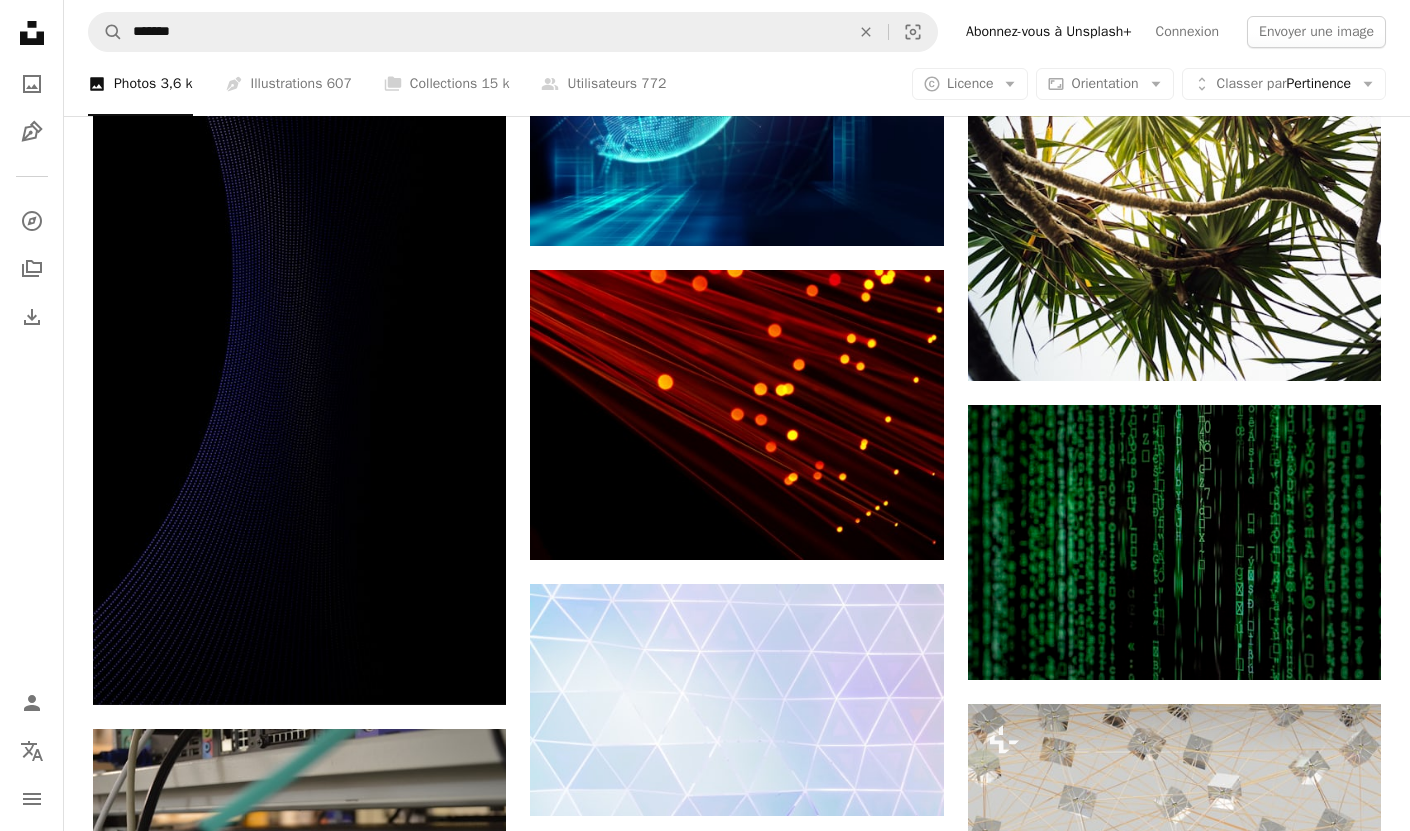 click at bounding box center (1174, 1425) 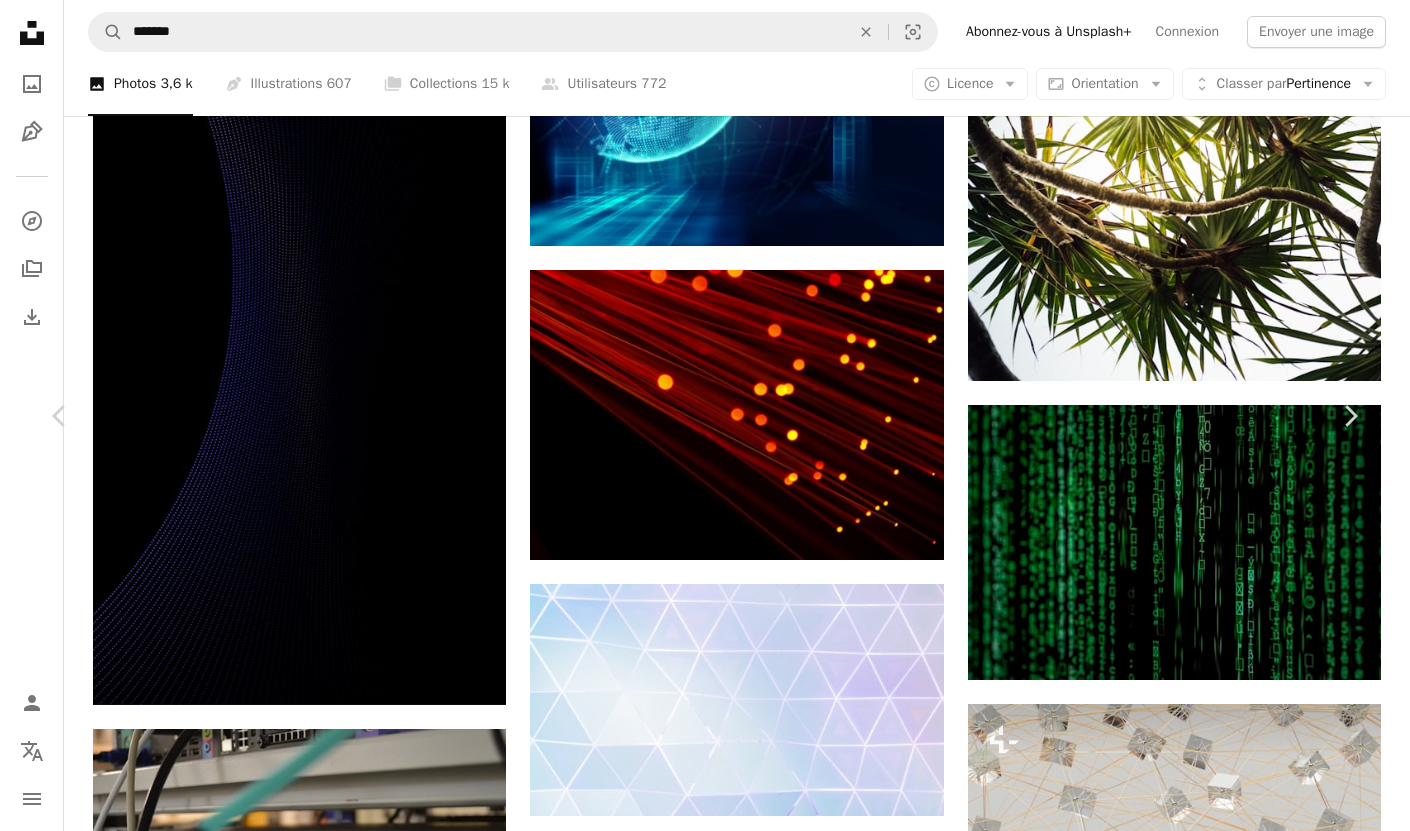 click on "An X shape Chevron left Chevron right vackground.com Disponible à l’embauche A checkmark inside of a circle A heart A plus sign Modifier l’image Plus sign for Unsplash+ Télécharger gratuitement Chevron down Zoom in Vues 3 756 449 Téléchargements 23 587 A forward-right arrow Partager Info icon Infos More Actions Calendar outlined Publiée le 12 novembre 2021 Safety Utilisation gratuite sous la Licence Unsplash papier peint arrière-plan abstrait texture Technologie art profil Couleur coloré pourpre numérique contexte social Dynamique artistique artificiel promo teinte vif noir Arrière-plans Parcourez des images premium sur iStock | - 20 % avec le code UNSPLASH20 Rendez-vous sur iStock ↗ Images associées A heart A plus sign [NAME] Disponible à l’embauche A checkmark inside of a circle Arrow pointing down Plus sign for Unsplash+ A heart A plus sign [NAME] Pour Unsplash+ A lock Télécharger A heart A plus sign [NAME] Disponible à l’embauche A heart Pour" at bounding box center [705, 6218] 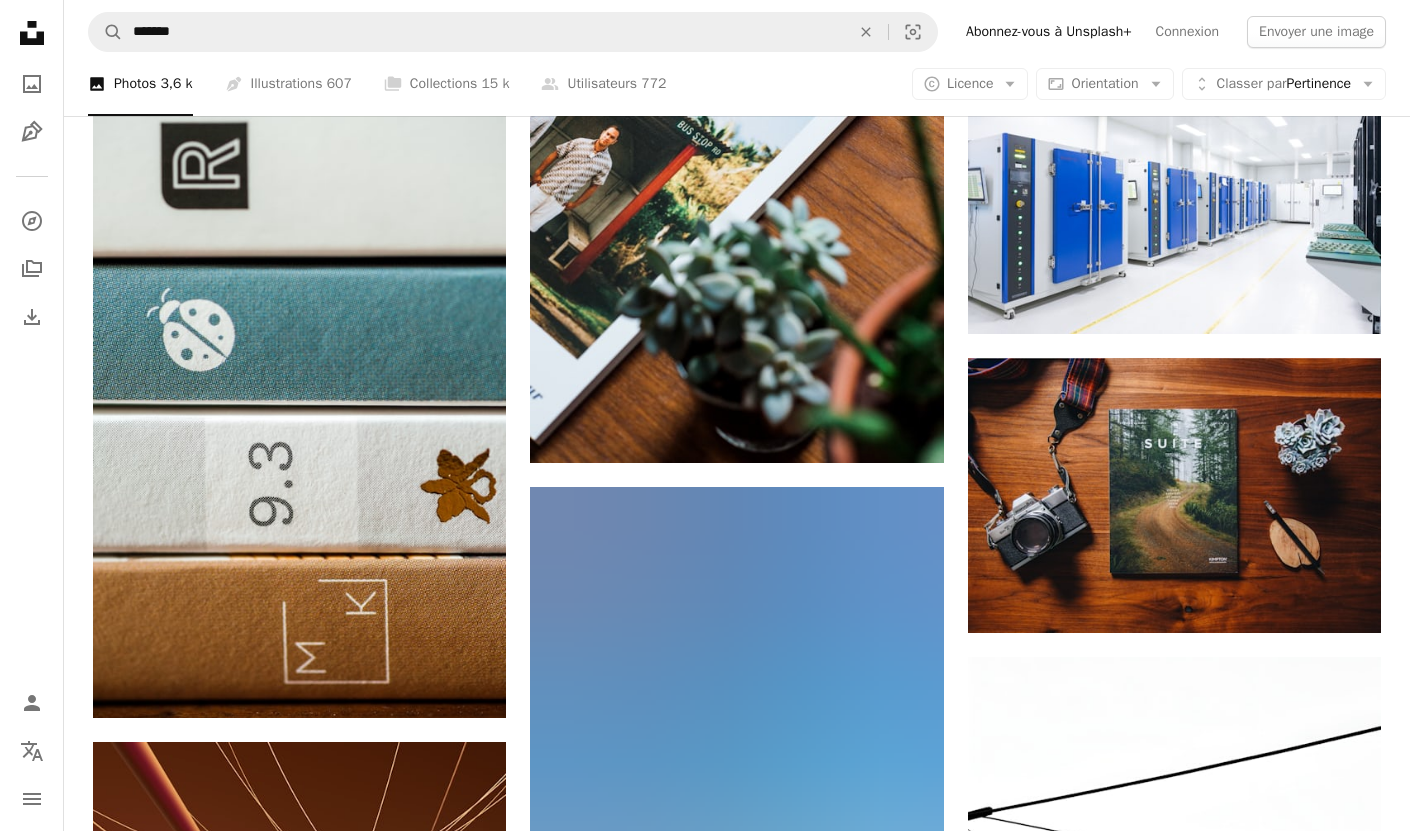 scroll, scrollTop: 41352, scrollLeft: 0, axis: vertical 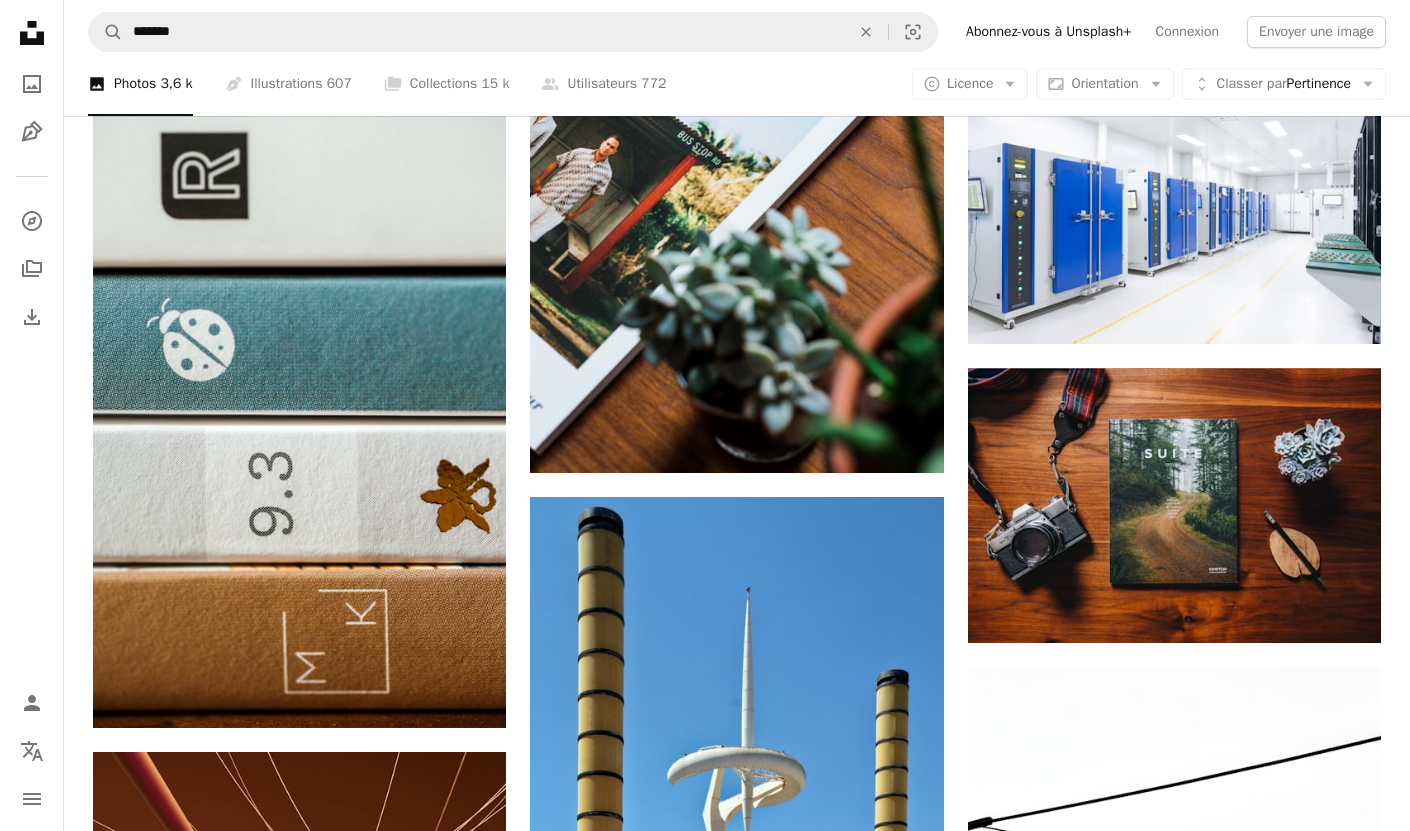 click at bounding box center (1174, 1419) 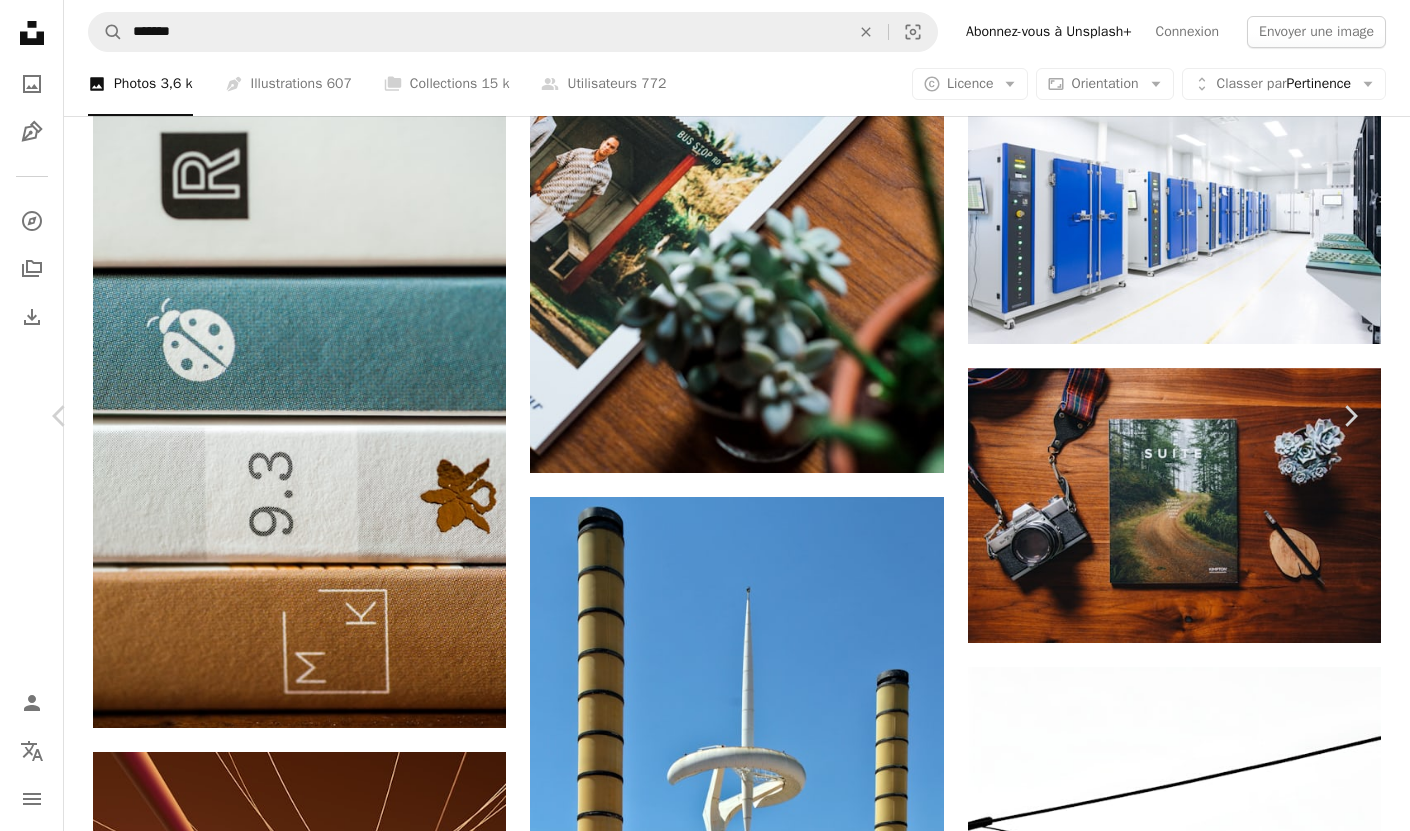 click at bounding box center (697, 5258) 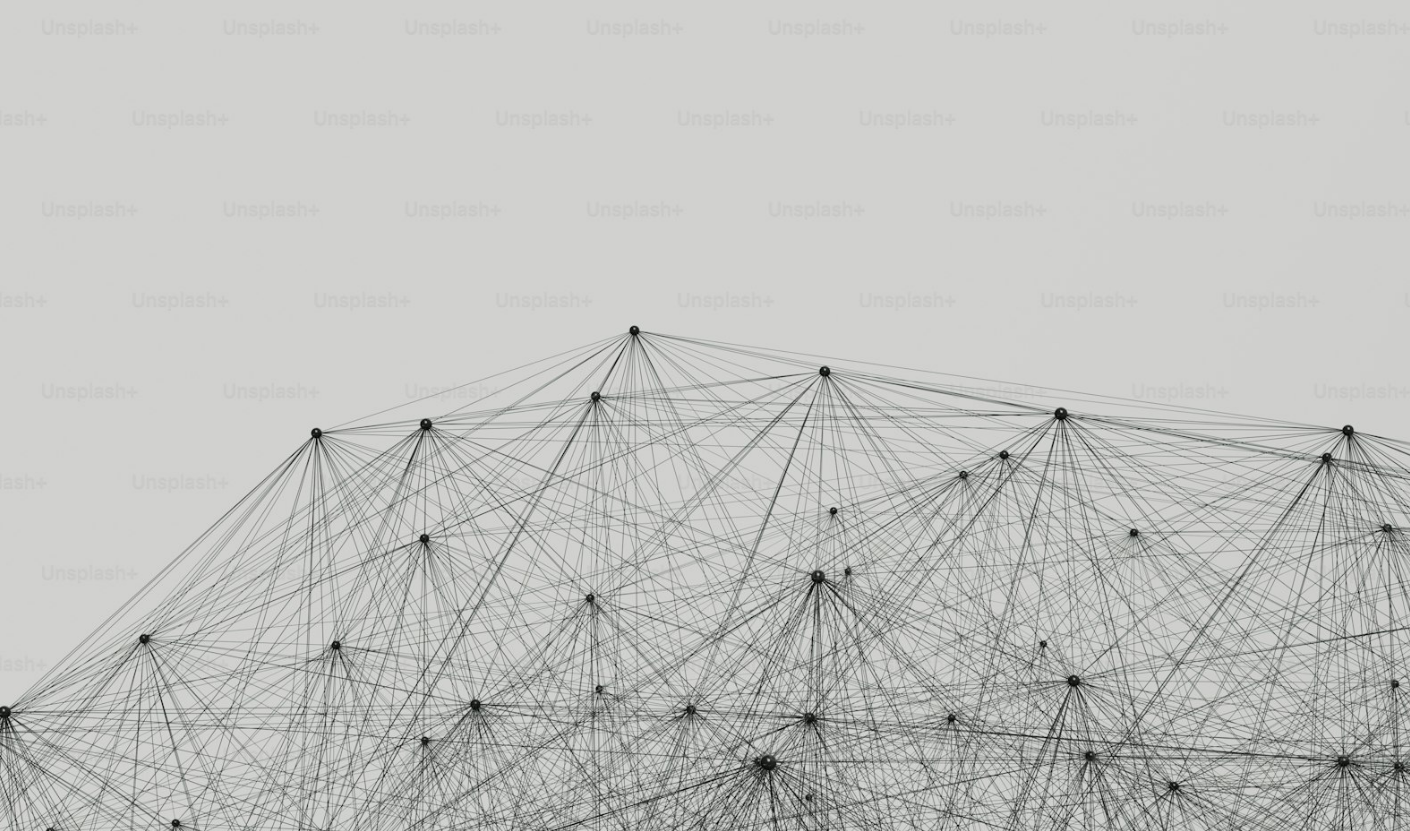 scroll, scrollTop: 190, scrollLeft: 0, axis: vertical 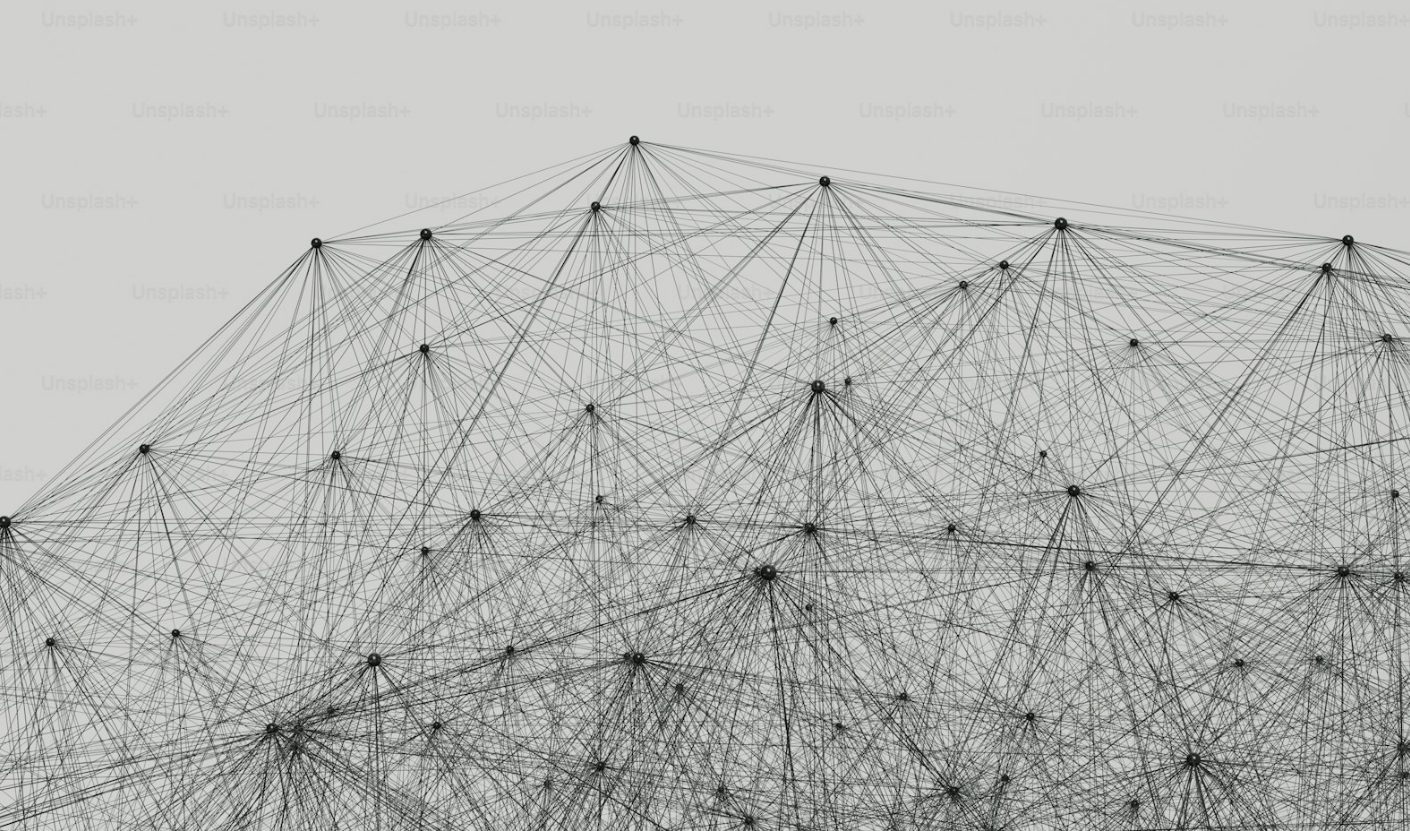 click at bounding box center (705, 414) 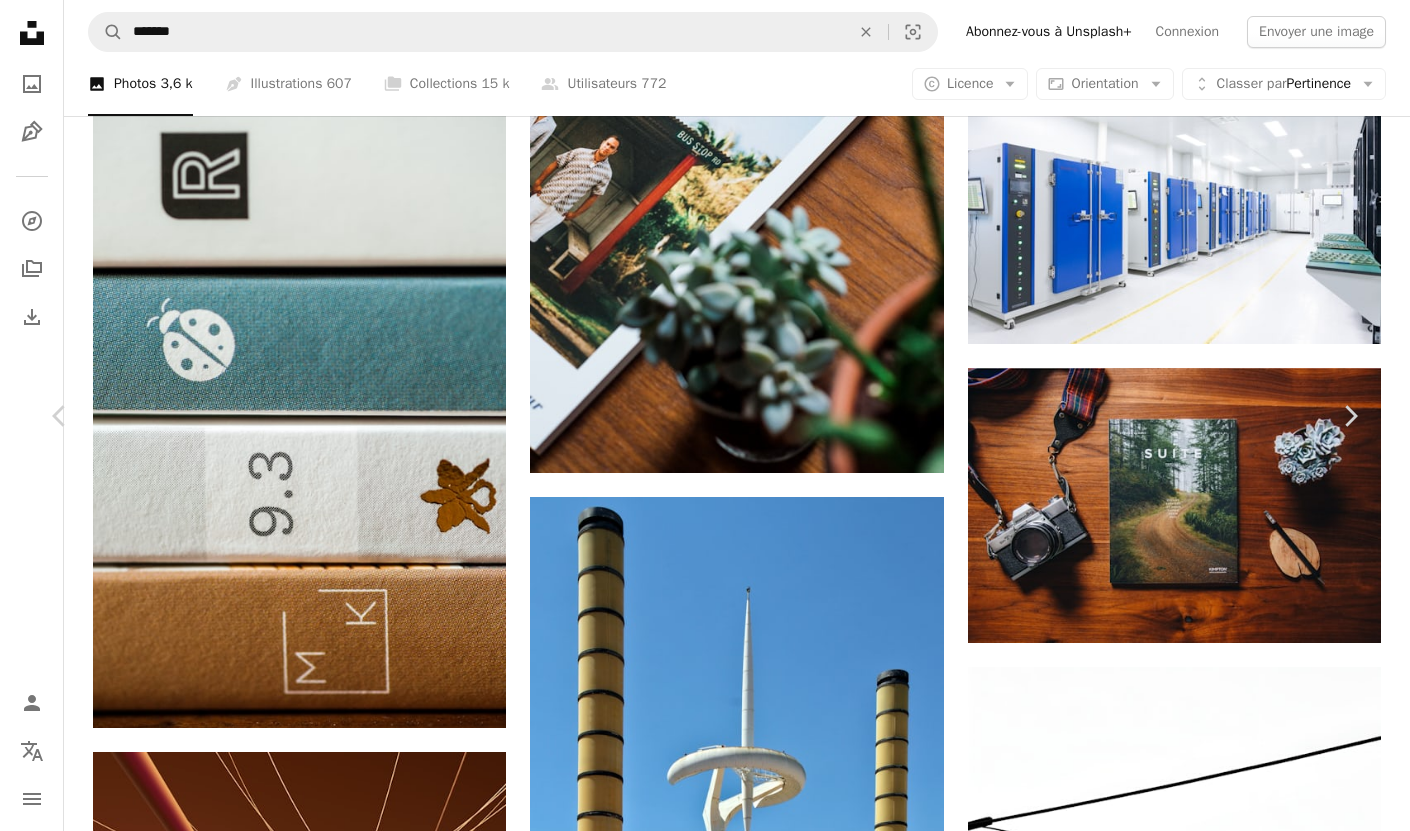 click on "An X shape Chevron left Chevron right Planet Volumes Pour Unsplash+ A heart A plus sign Modifier l’image Plus sign for Unsplash+ A lock Télécharger Zoom in A forward-right arrow Partager More Actions Calendar outlined Publiée le 17 avril 2023 Safety Contenu cédé sous Licence Unsplash+ intelligence artificielle Les données Image digitale Science des données Rendus 3D Gestion des données Données numériques Rend Daten Images gratuites De cette série Chevron right Plus sign for Unsplash+ Plus sign for Unsplash+ Plus sign for Unsplash+ Plus sign for Unsplash+ Plus sign for Unsplash+ Plus sign for Unsplash+ Plus sign for Unsplash+ Plus sign for Unsplash+ Plus sign for Unsplash+ Images associées Plus sign for Unsplash+ A heart A plus sign [NAME] Pour Unsplash+ A lock Télécharger Plus sign for Unsplash+ A heart A plus sign A. C. Pour Unsplash+ A lock Télécharger Plus sign for Unsplash+ A heart A plus sign Curated Lifestyle Pour Unsplash+ A lock Télécharger A heart Pour" at bounding box center [705, 5257] 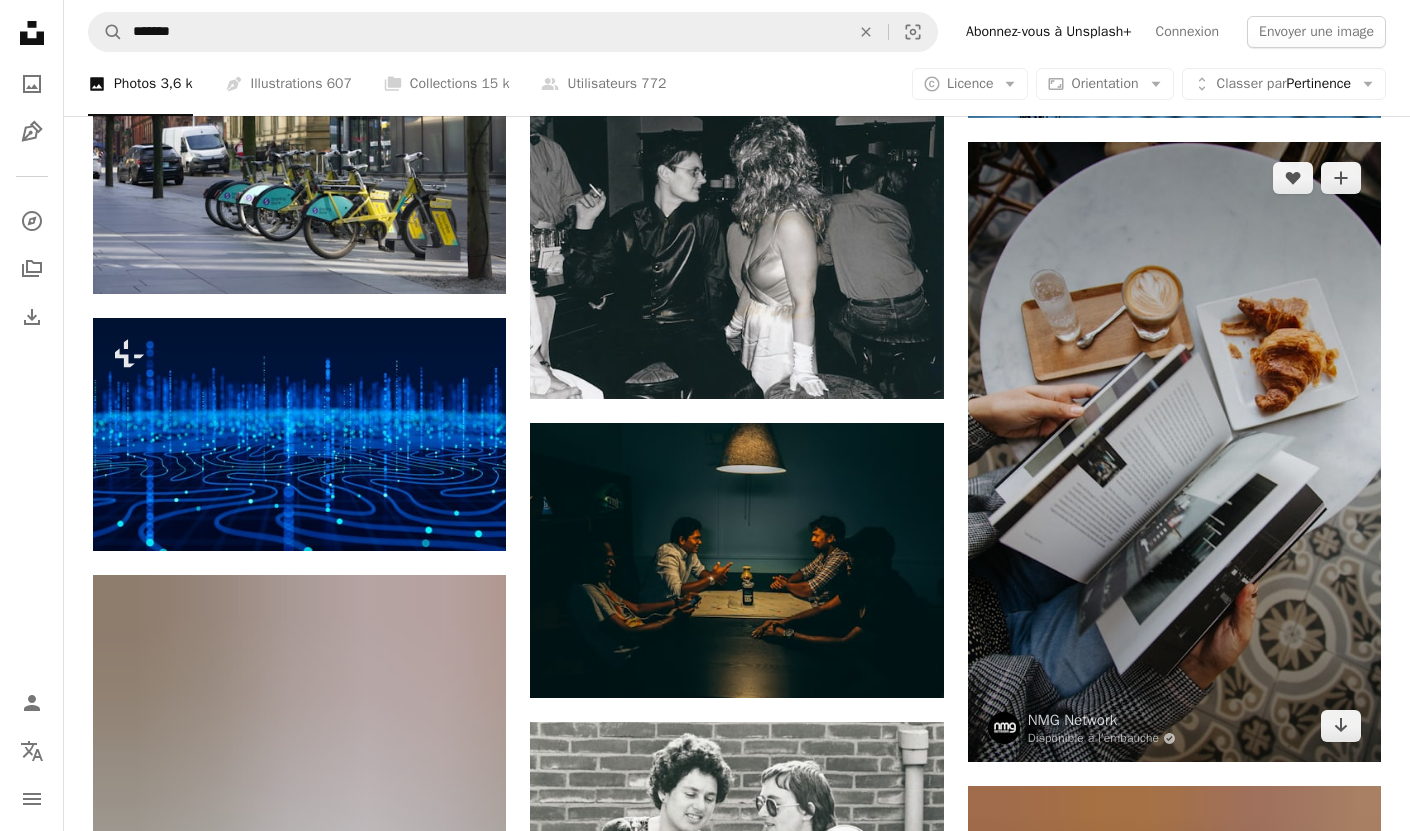 scroll, scrollTop: 54064, scrollLeft: 0, axis: vertical 